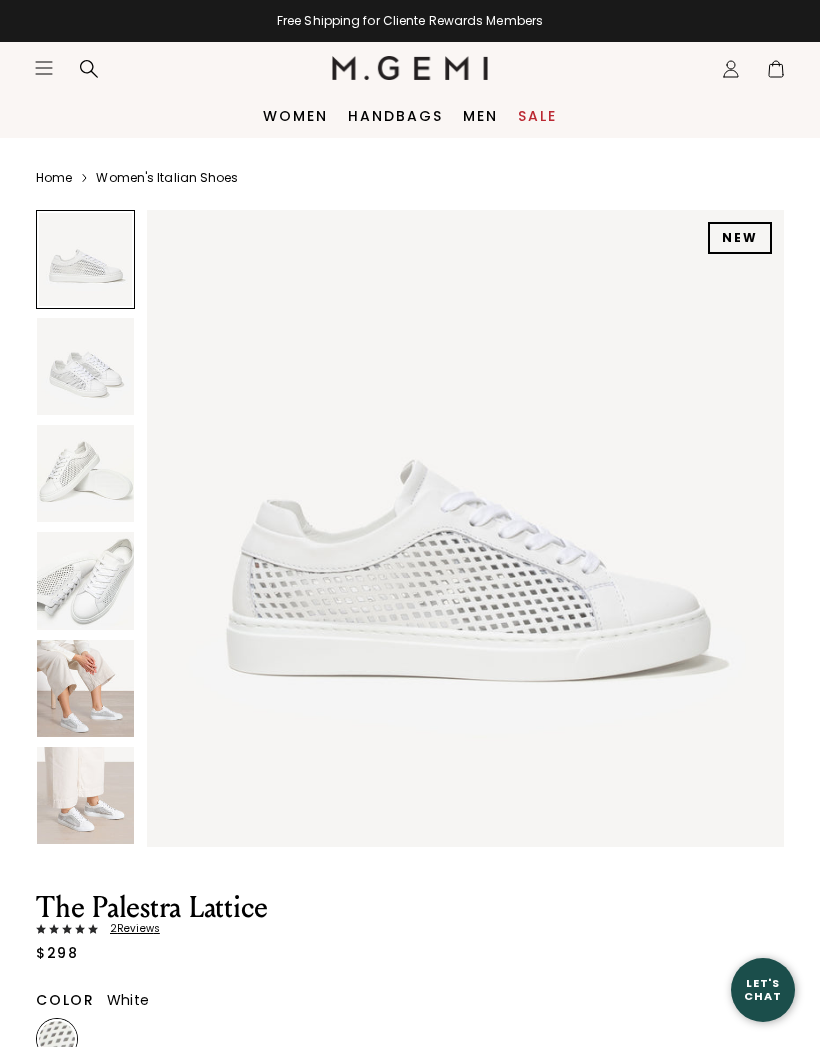 scroll, scrollTop: 0, scrollLeft: 0, axis: both 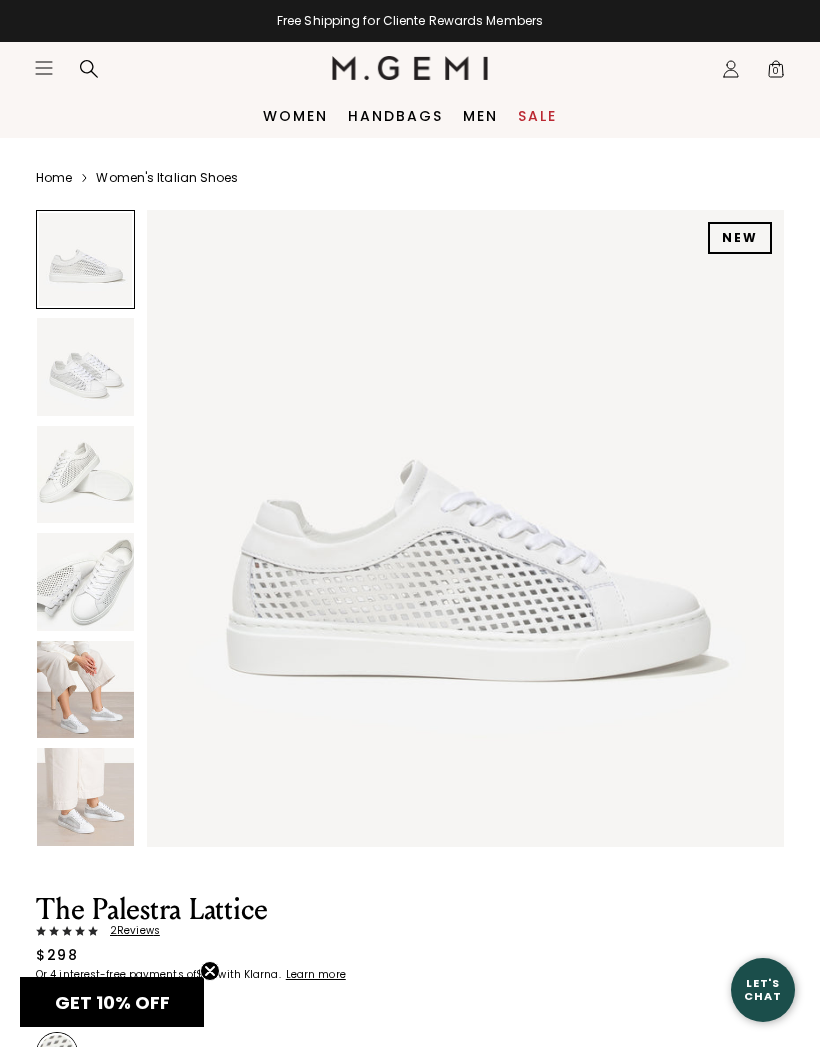 click at bounding box center [85, 366] 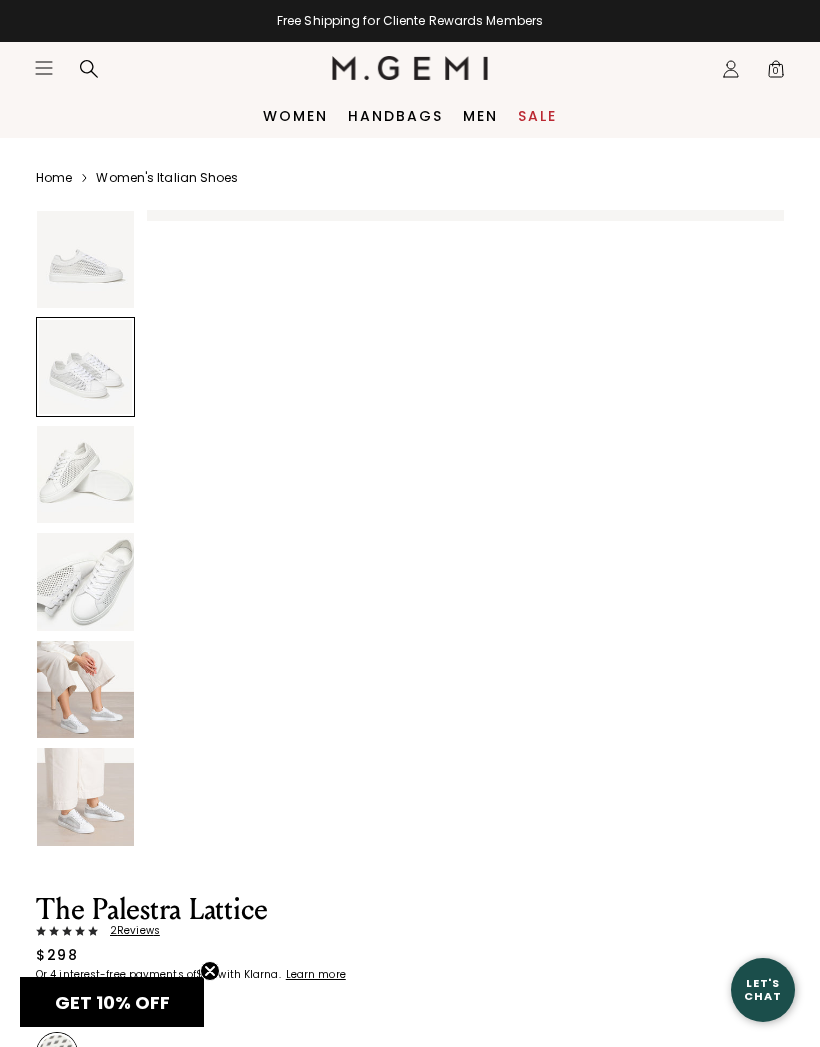 scroll, scrollTop: 657, scrollLeft: 0, axis: vertical 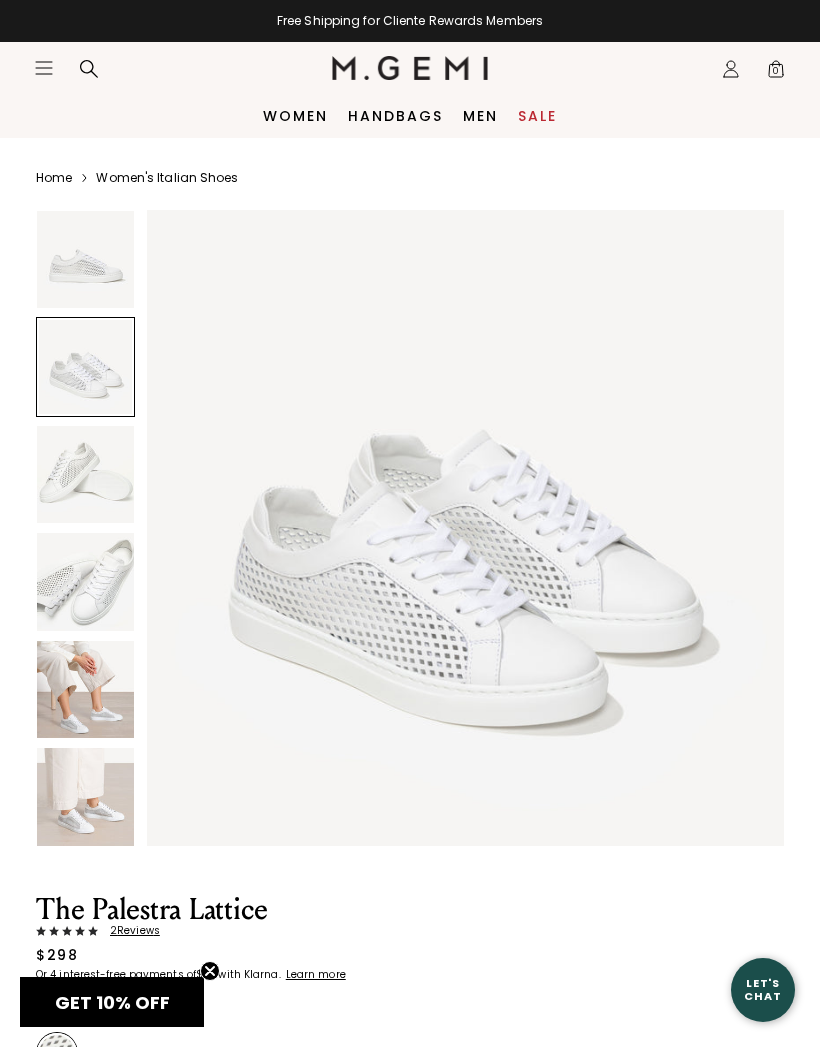 click at bounding box center (85, 474) 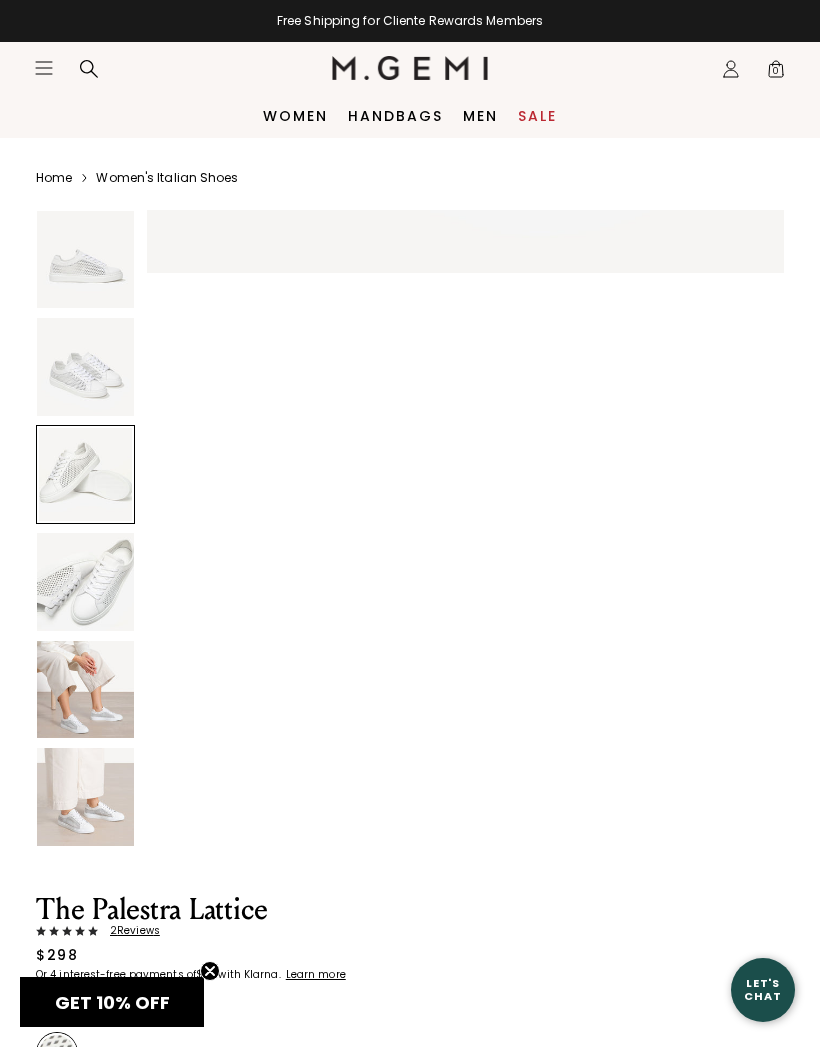 scroll, scrollTop: 1313, scrollLeft: 0, axis: vertical 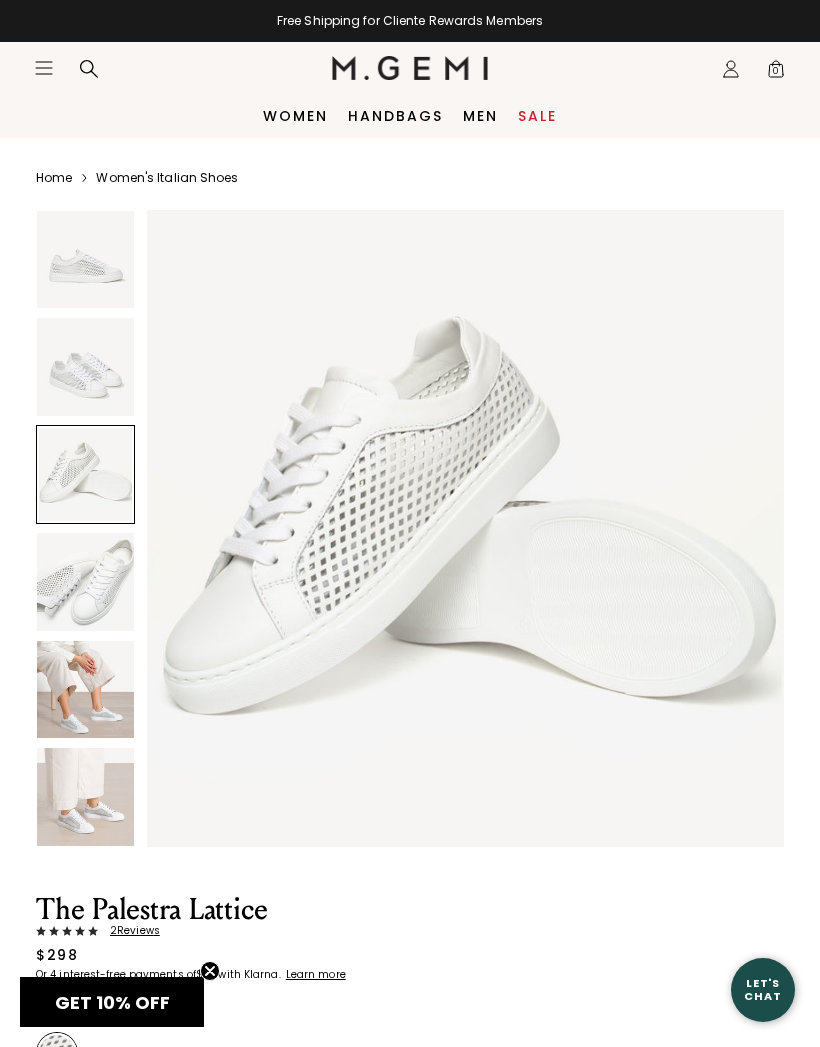click at bounding box center [85, 581] 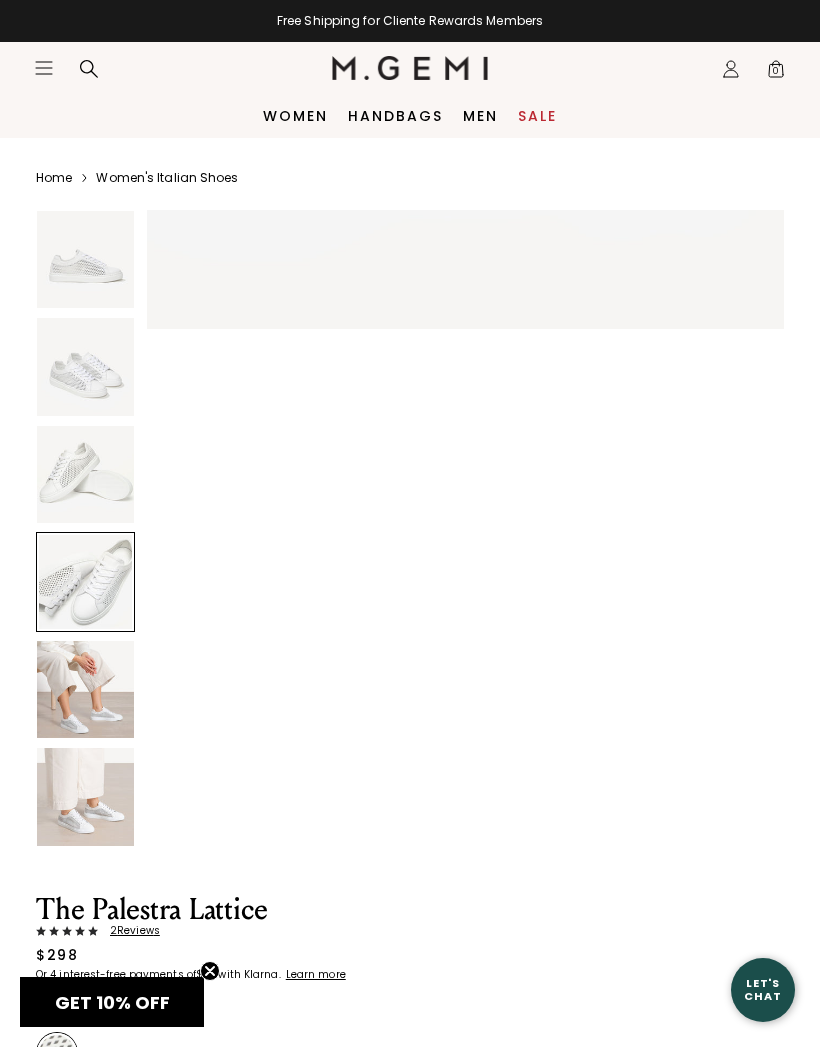 scroll, scrollTop: 1970, scrollLeft: 0, axis: vertical 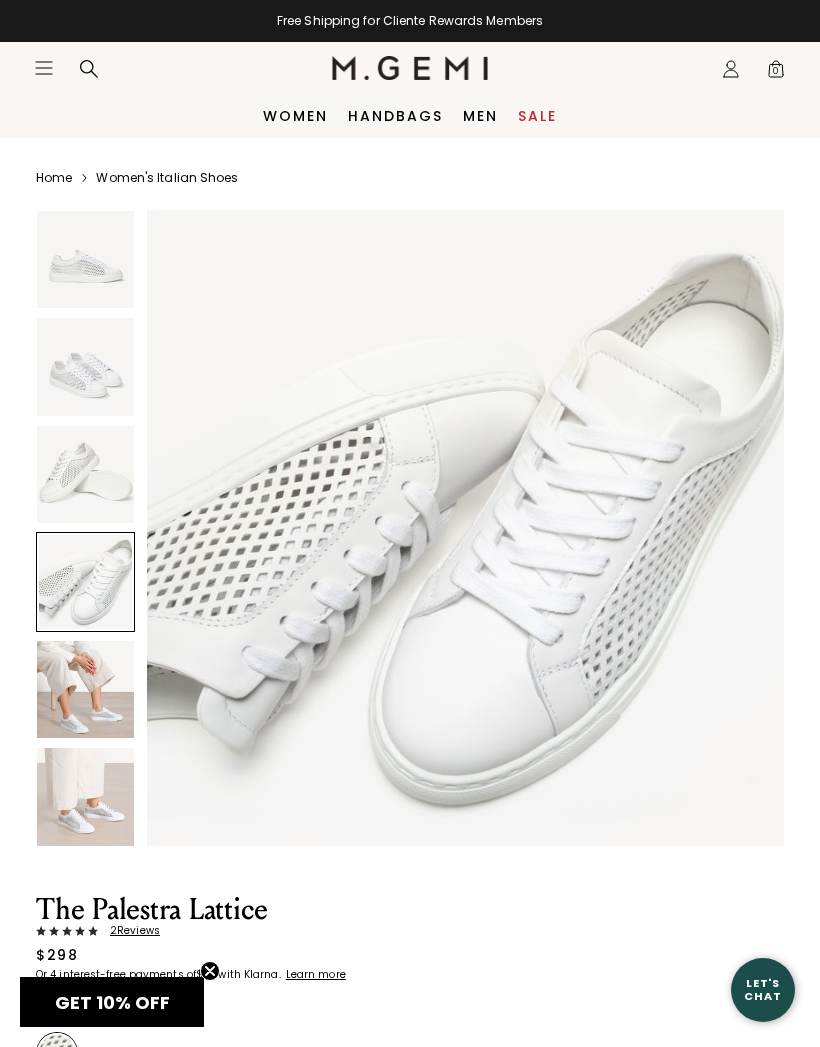 click at bounding box center [85, 689] 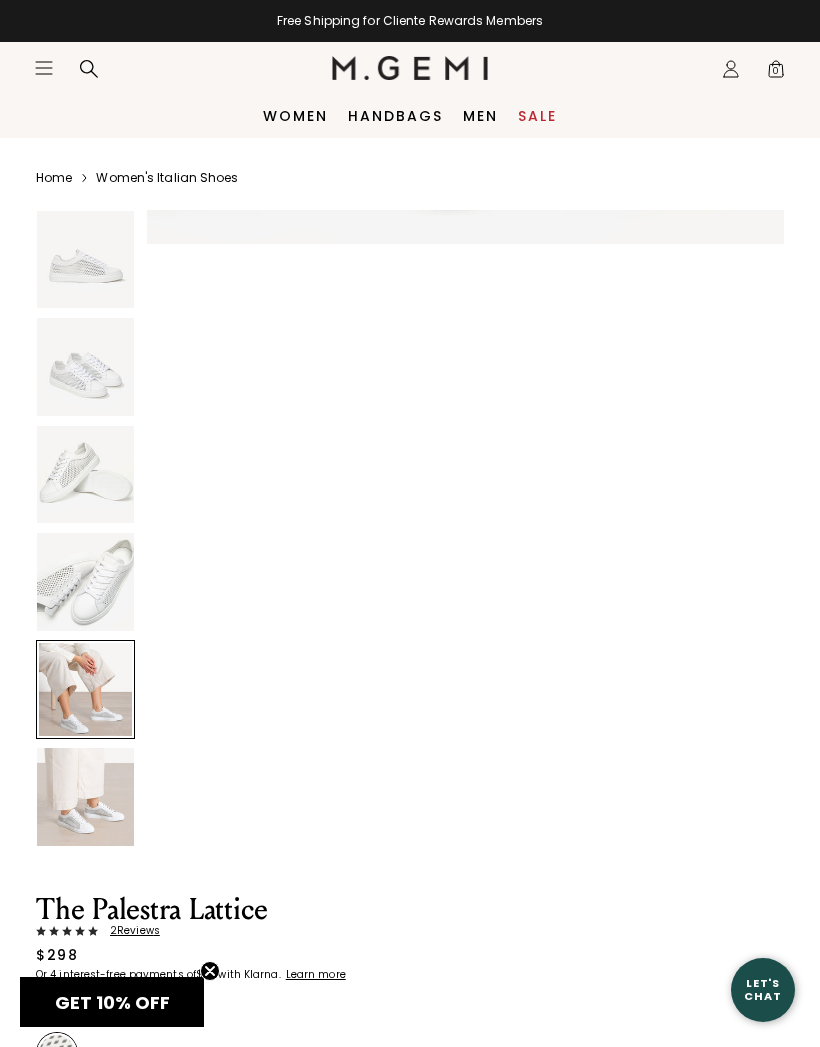 scroll, scrollTop: 2626, scrollLeft: 0, axis: vertical 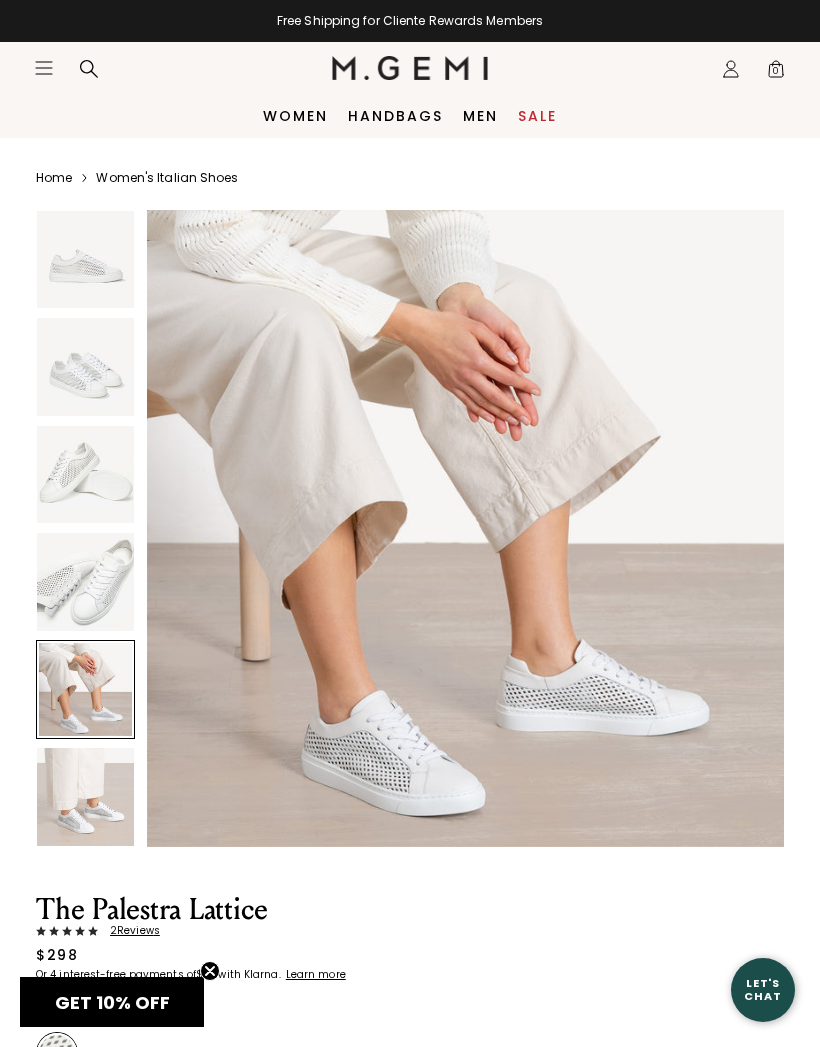 click at bounding box center (85, 796) 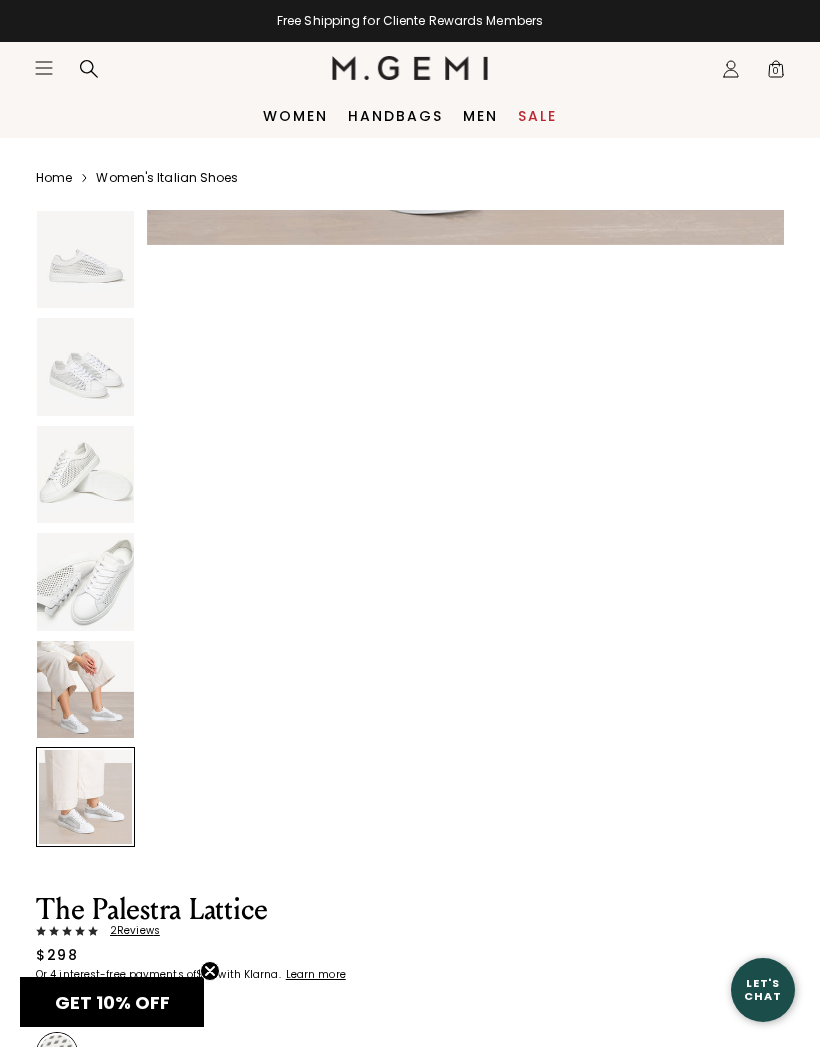 scroll, scrollTop: 3283, scrollLeft: 0, axis: vertical 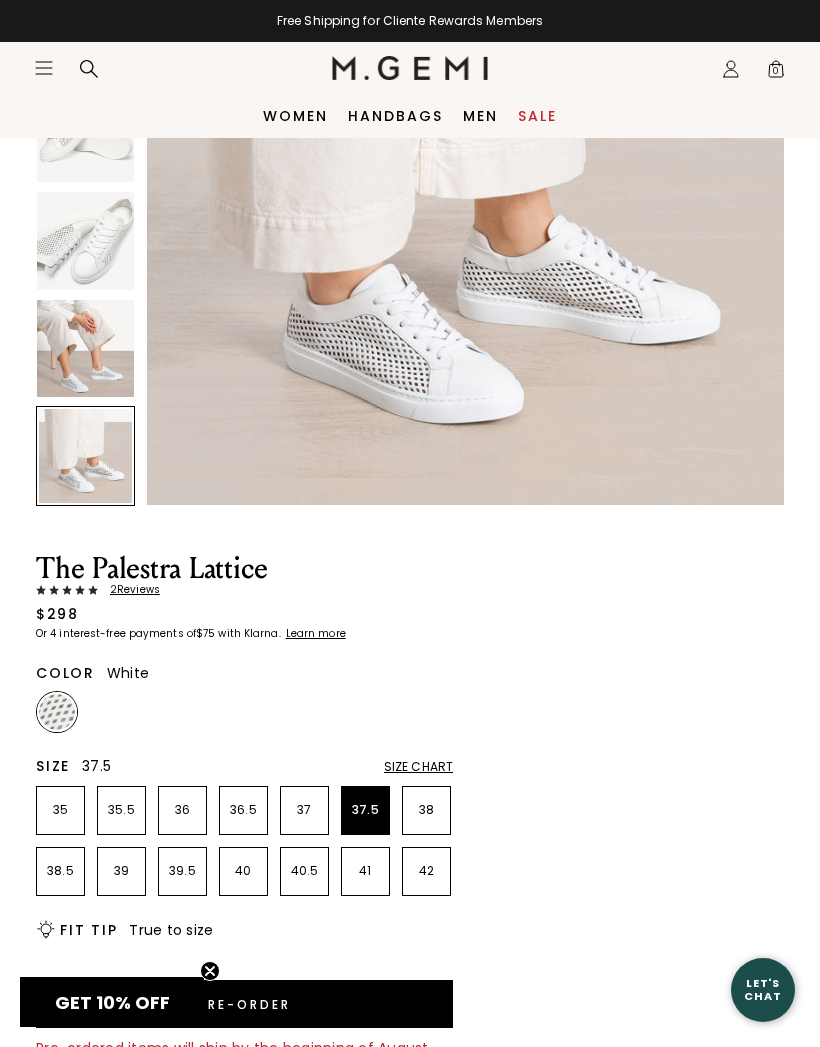 click on "37.5" at bounding box center (365, 810) 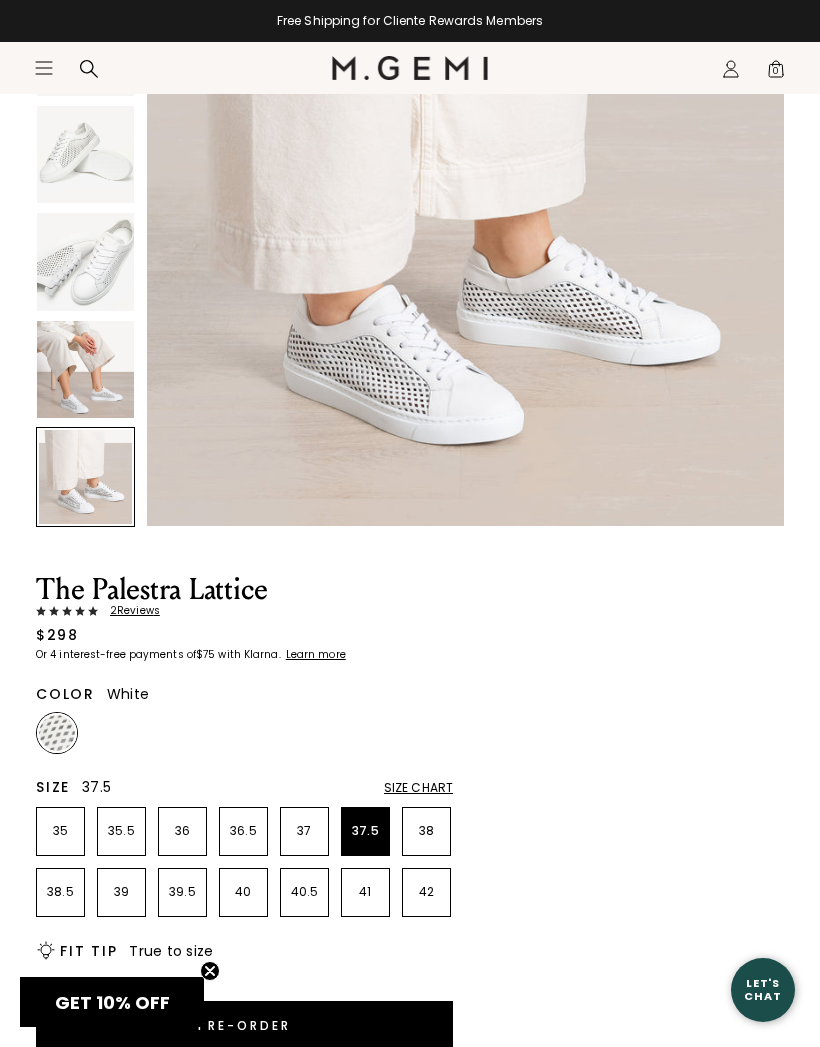 scroll, scrollTop: 322, scrollLeft: 0, axis: vertical 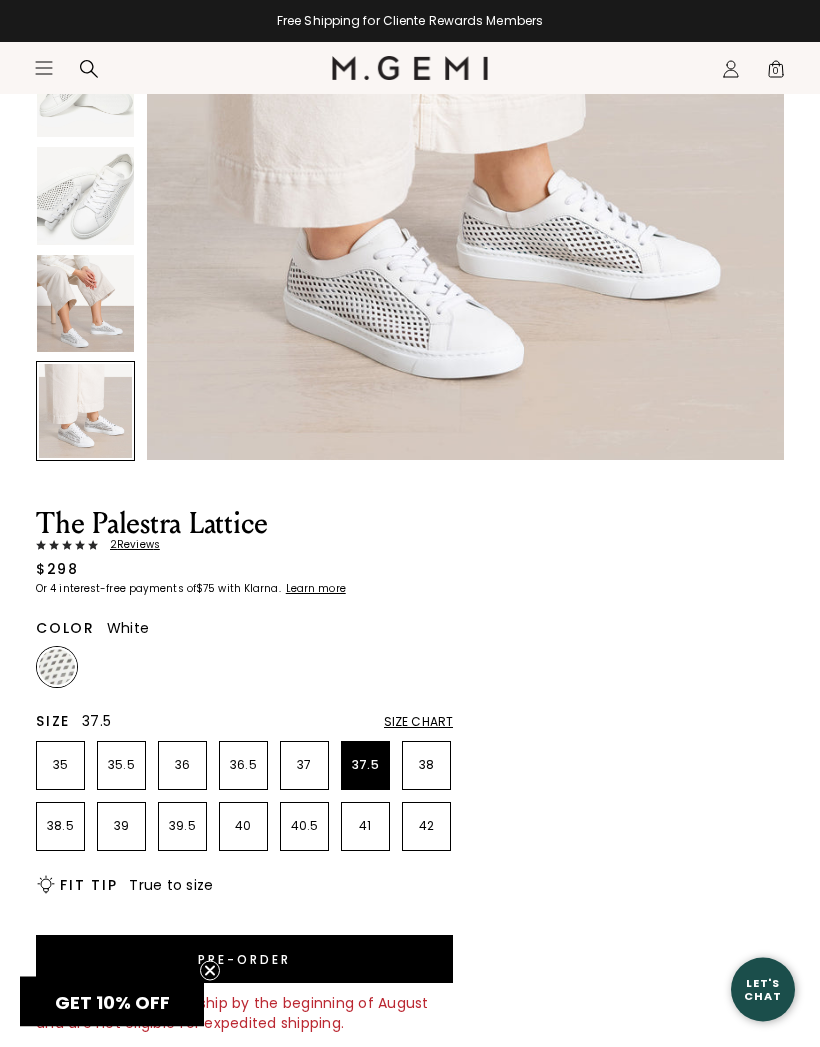 click on "Pre-order" at bounding box center [244, 960] 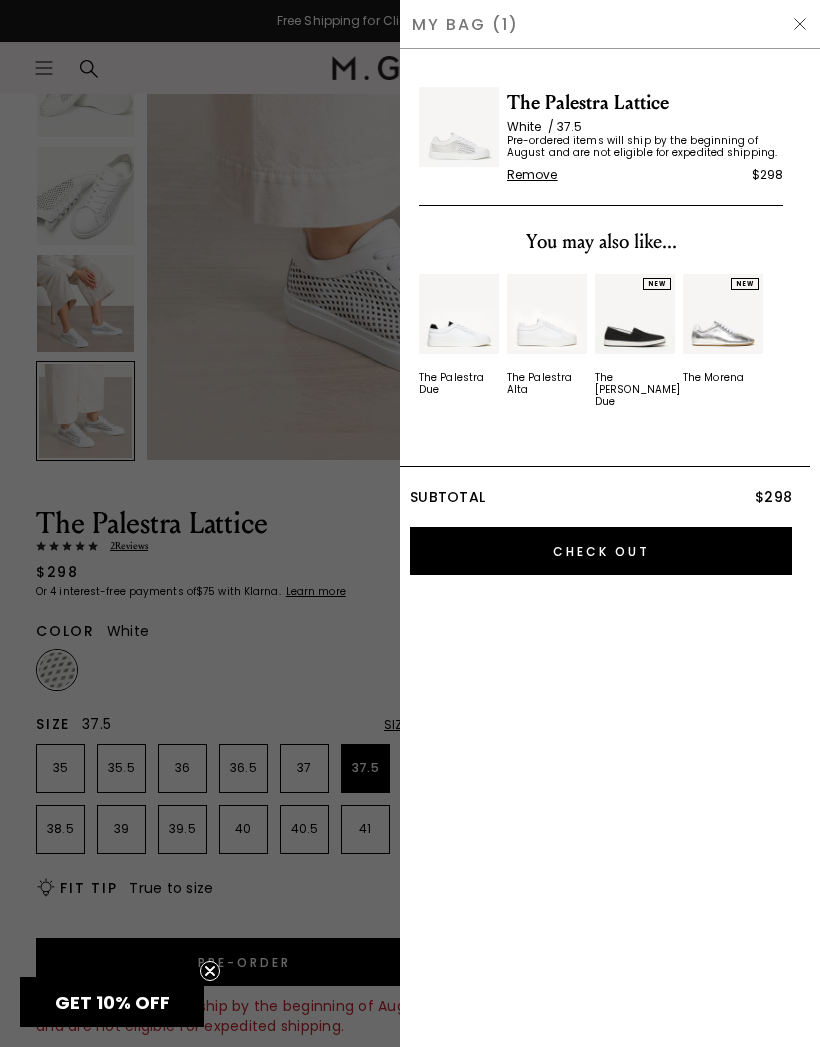 scroll, scrollTop: 0, scrollLeft: 0, axis: both 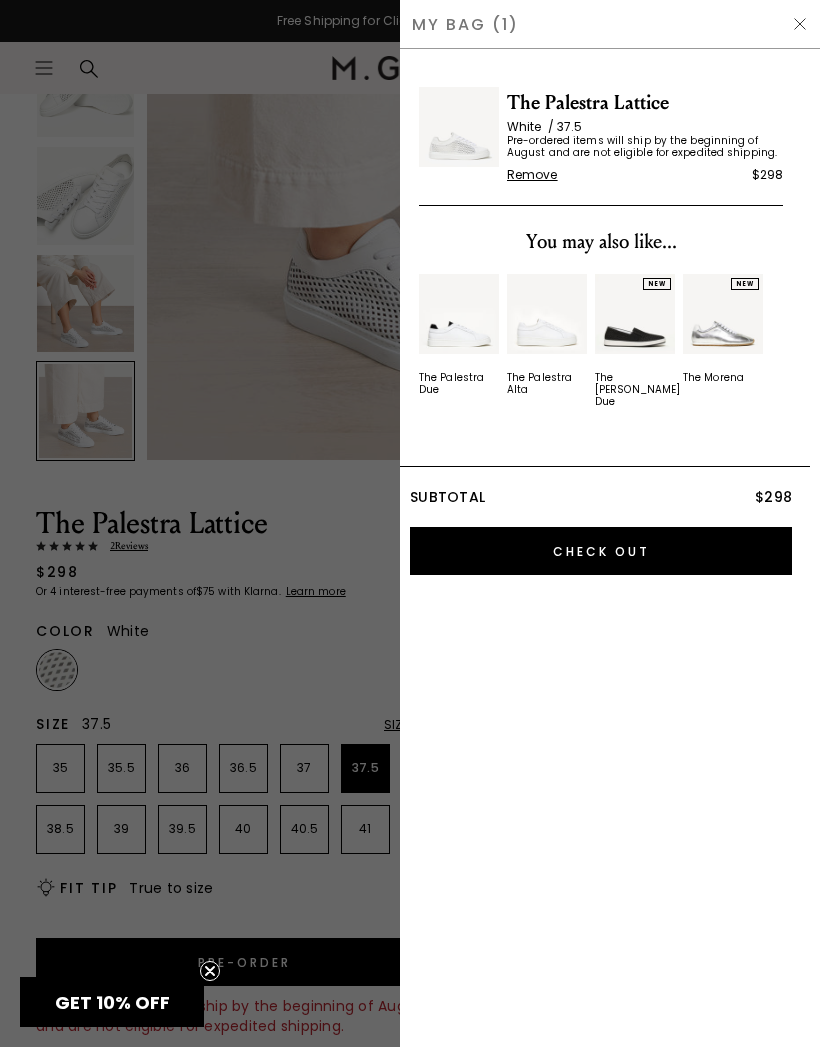 click at bounding box center (410, 522) 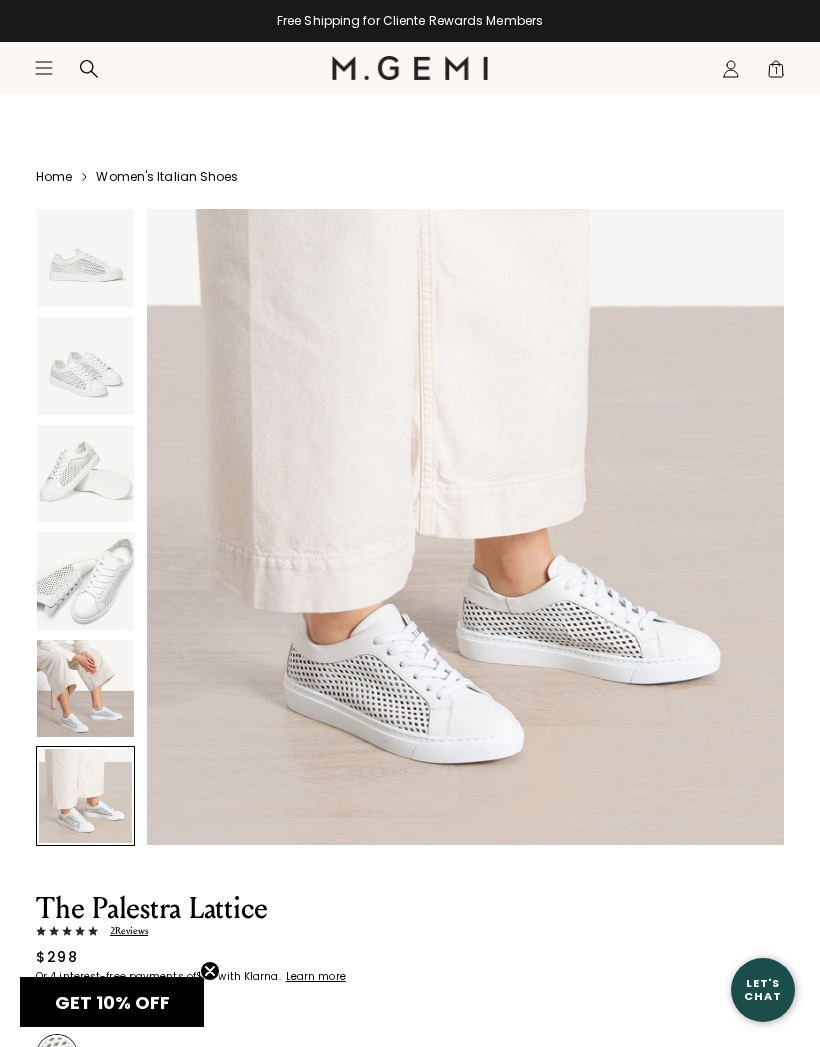 scroll, scrollTop: 386, scrollLeft: 0, axis: vertical 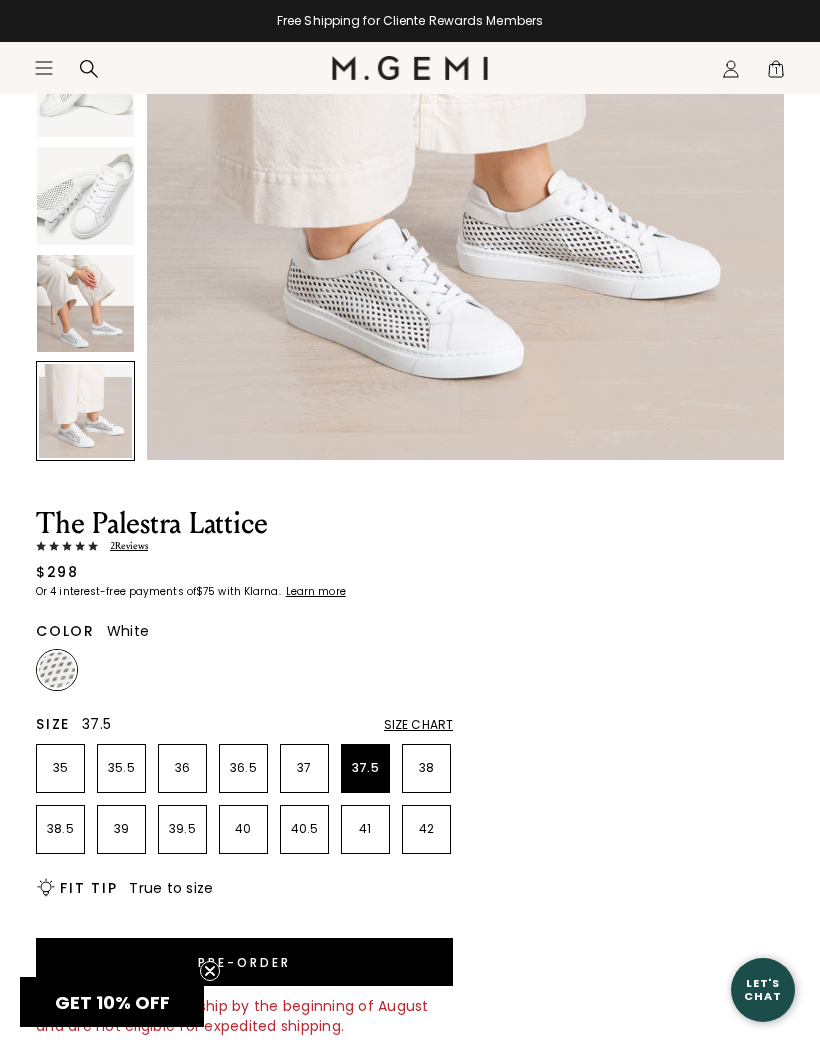 click on "Icons/20x20/hamburger@2x" 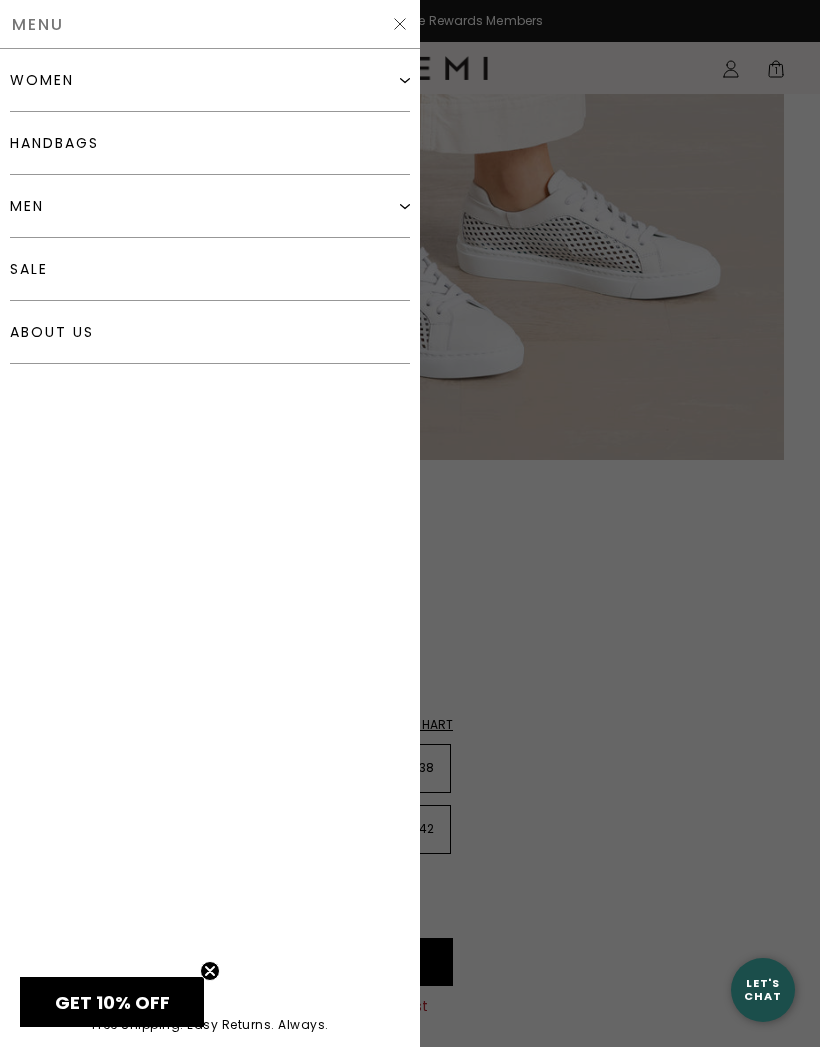 click at bounding box center [410, 523] 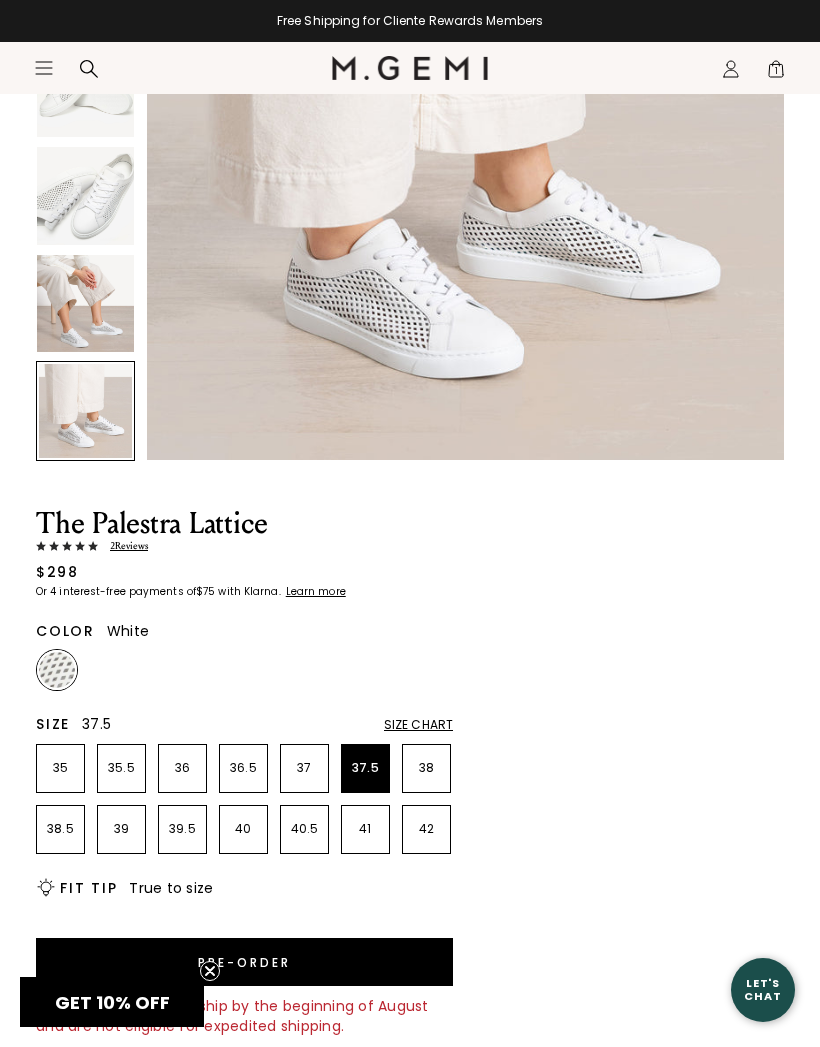 click 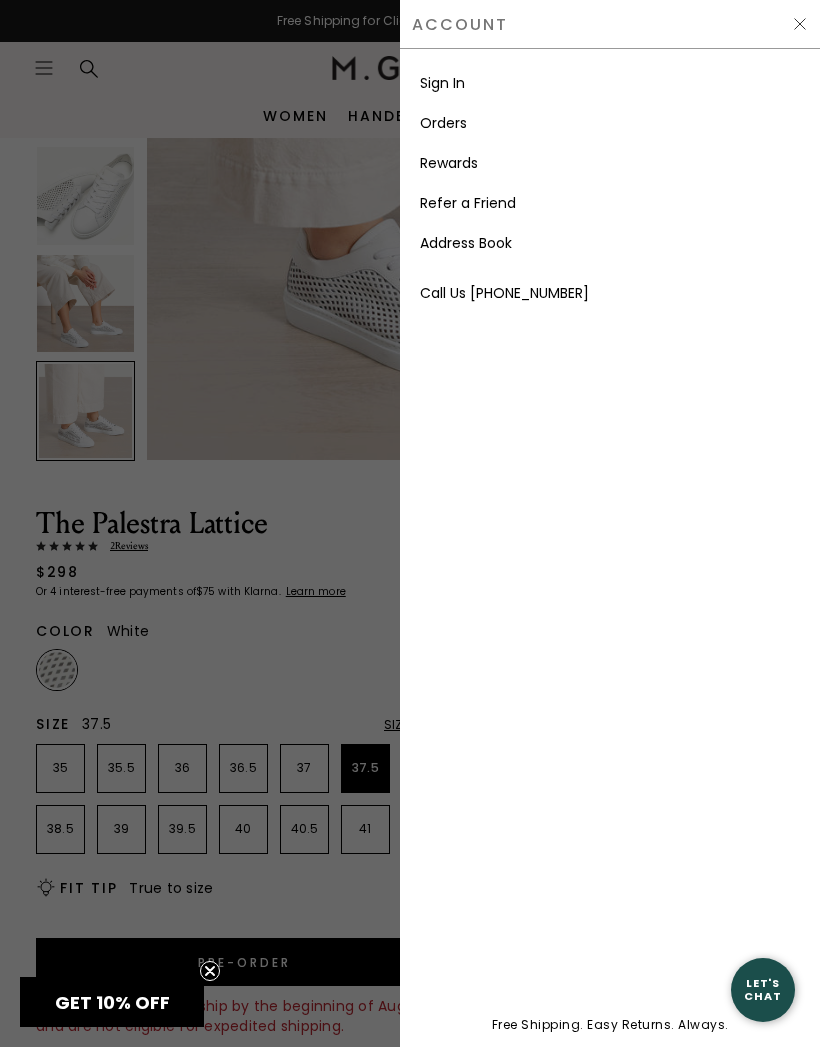scroll, scrollTop: 0, scrollLeft: 0, axis: both 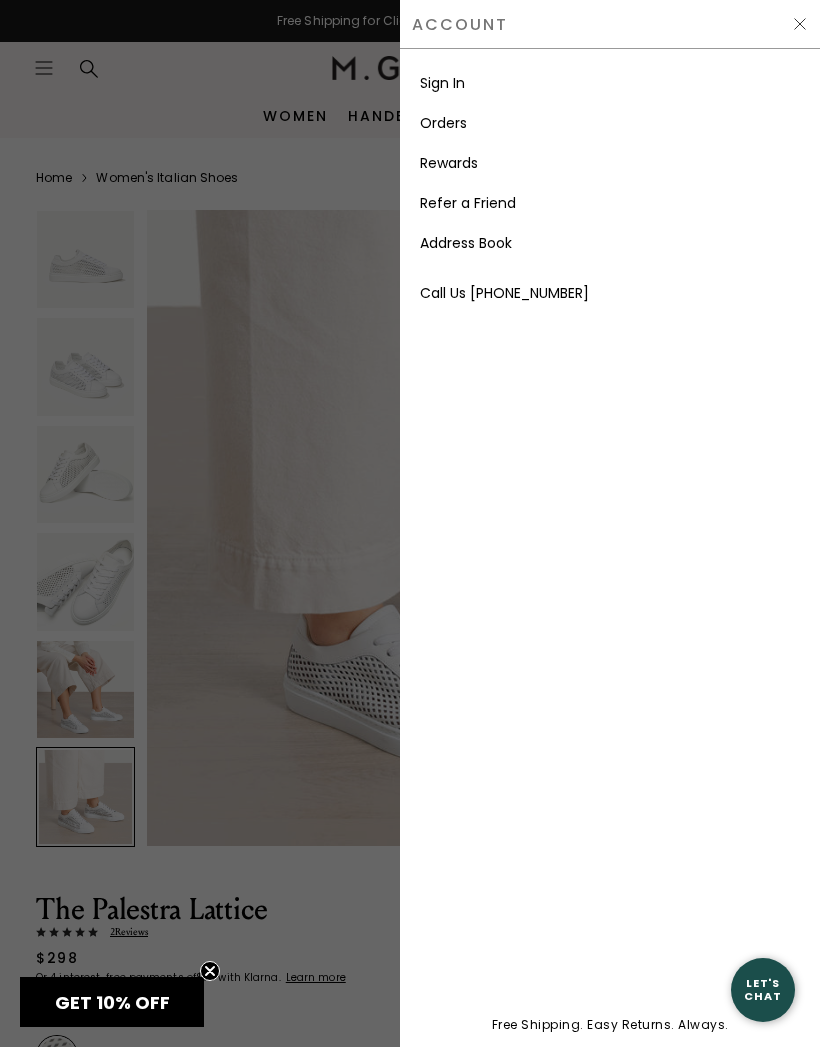 click on "Sign In" at bounding box center [442, 83] 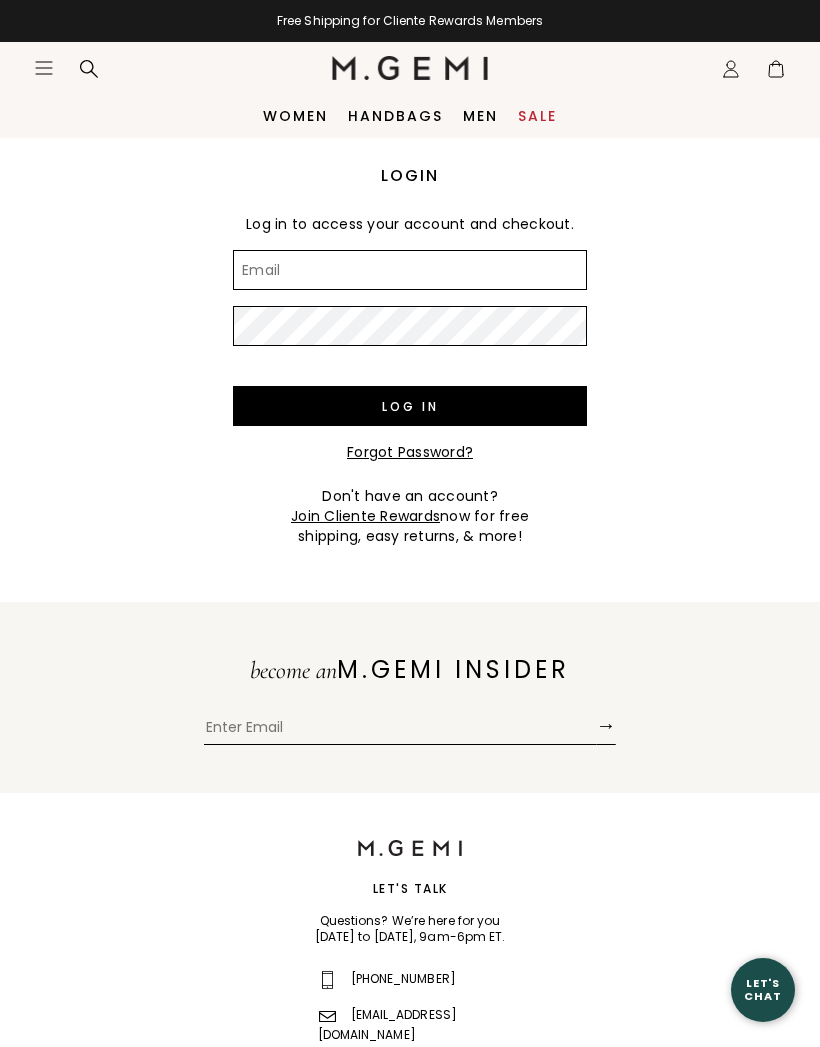 scroll, scrollTop: 0, scrollLeft: 0, axis: both 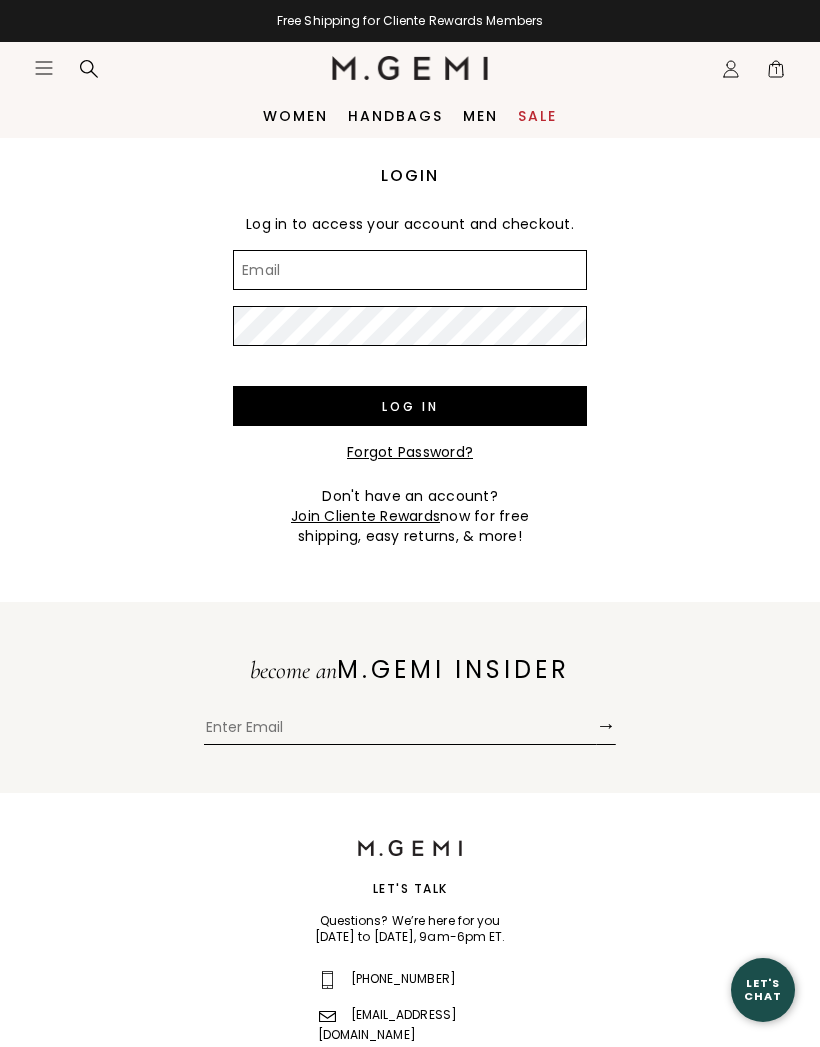 type on "[EMAIL_ADDRESS][DOMAIN_NAME]" 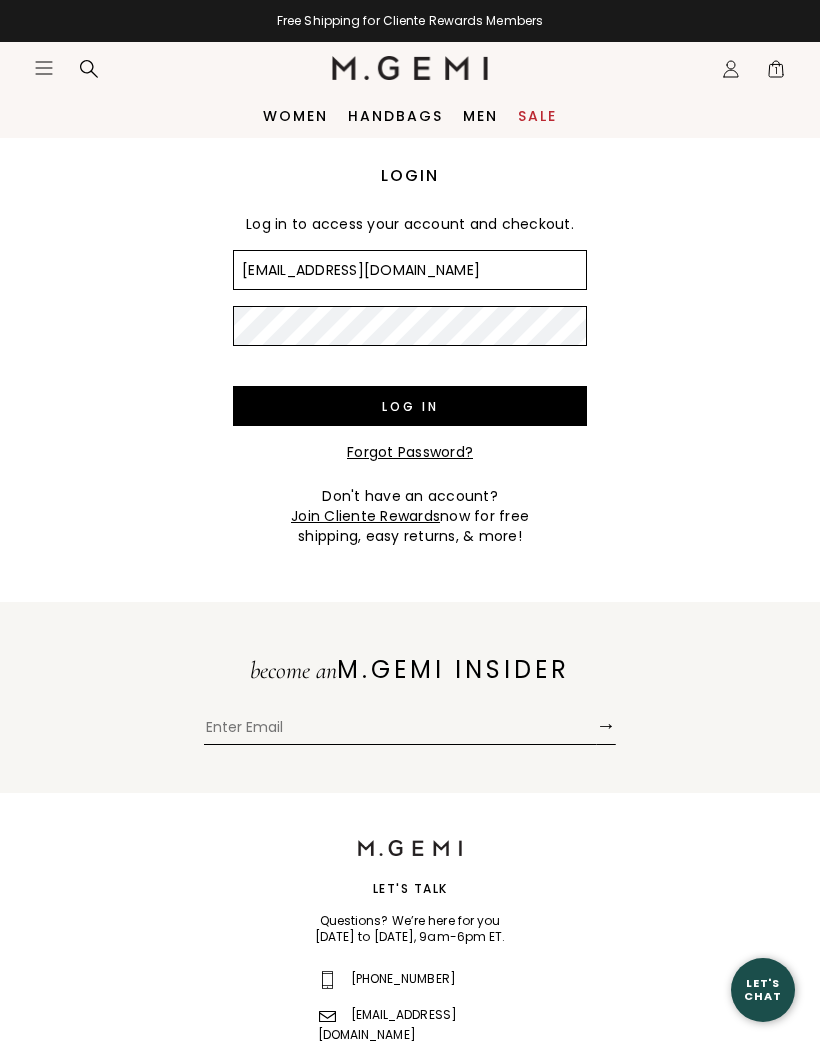 click on "Log in" at bounding box center (410, 406) 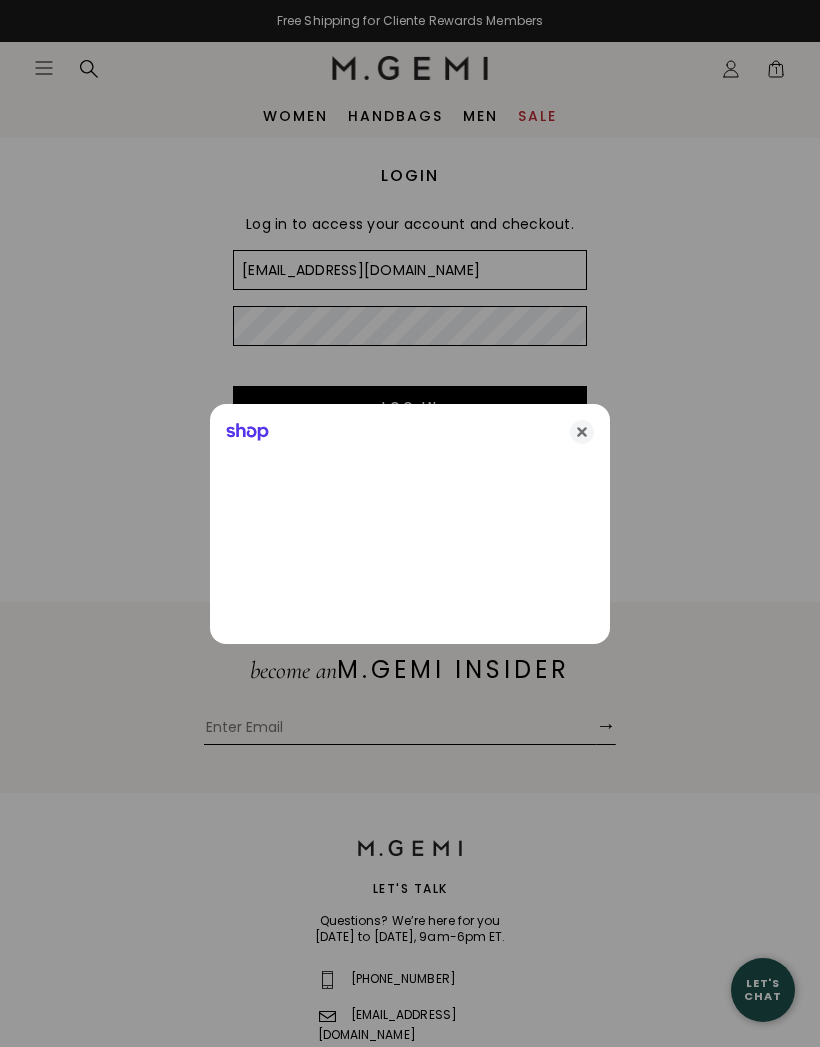click 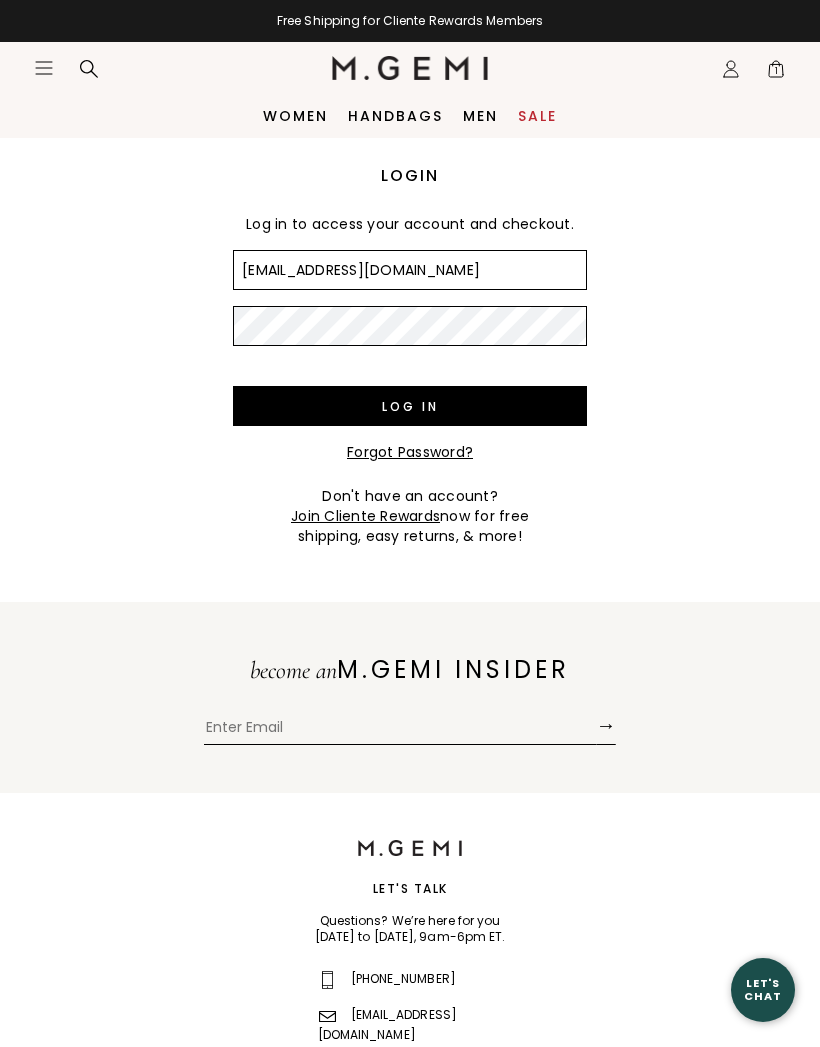 click on "Log in" at bounding box center (410, 406) 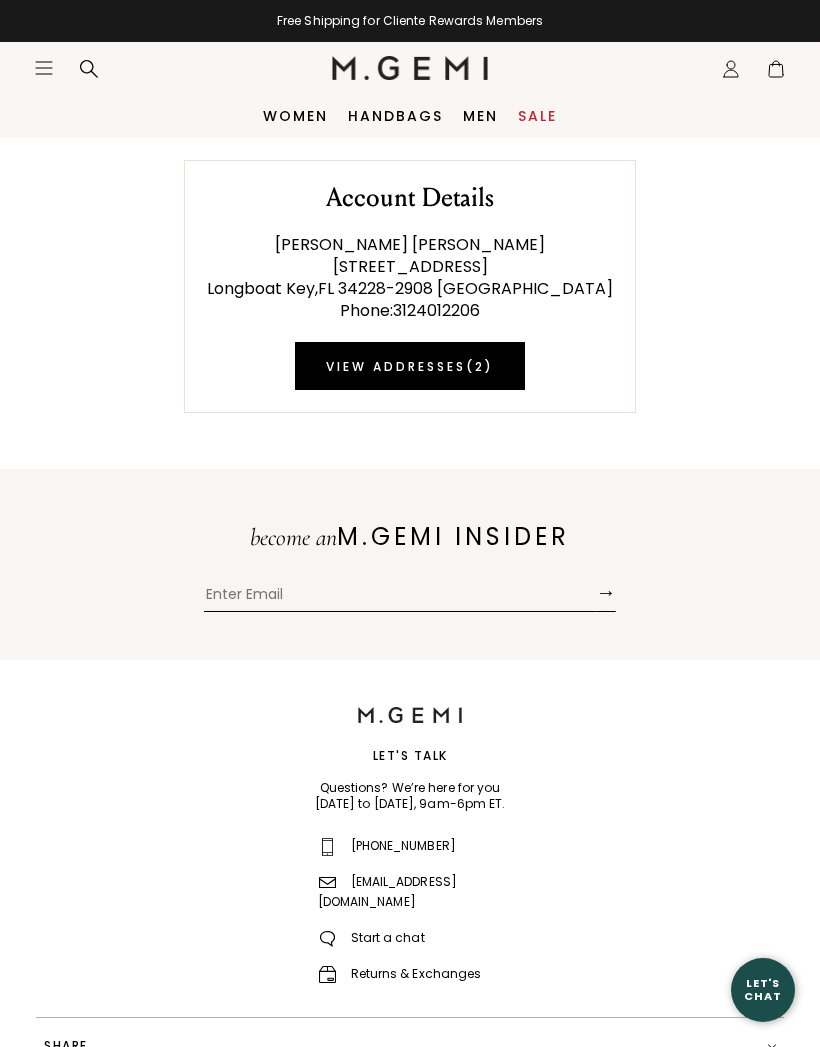 scroll, scrollTop: 0, scrollLeft: 0, axis: both 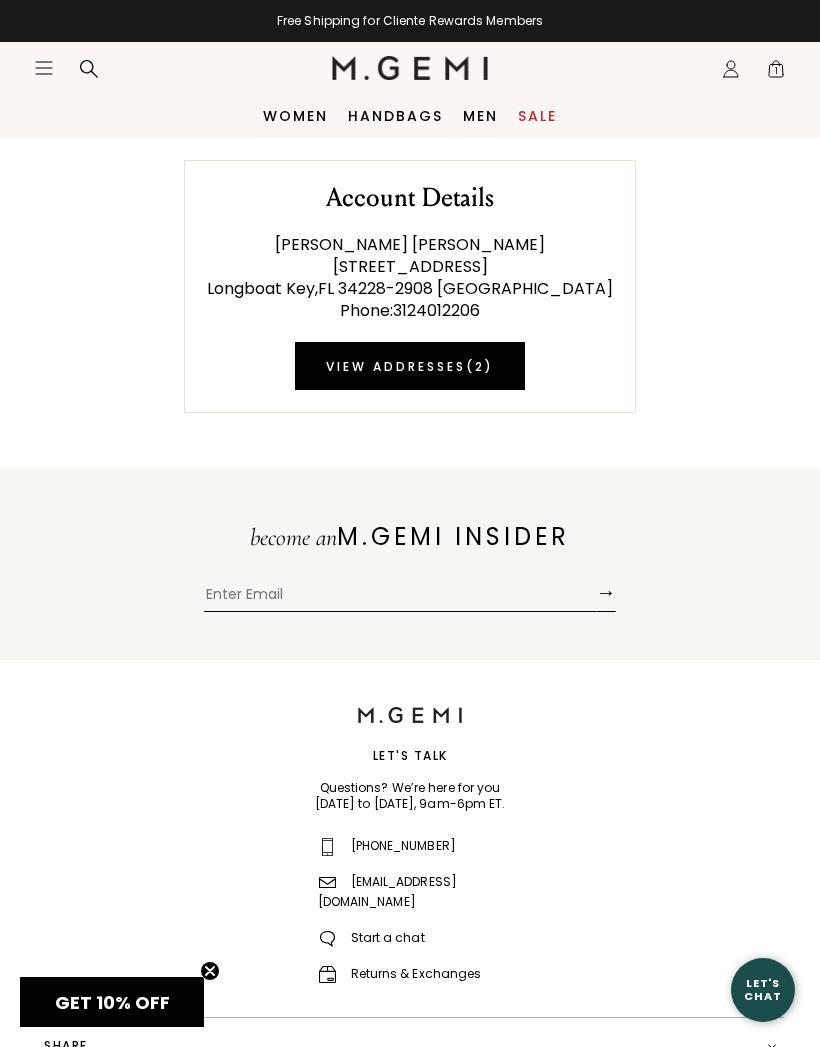 click on "Icons/20x20/hamburger@2x" 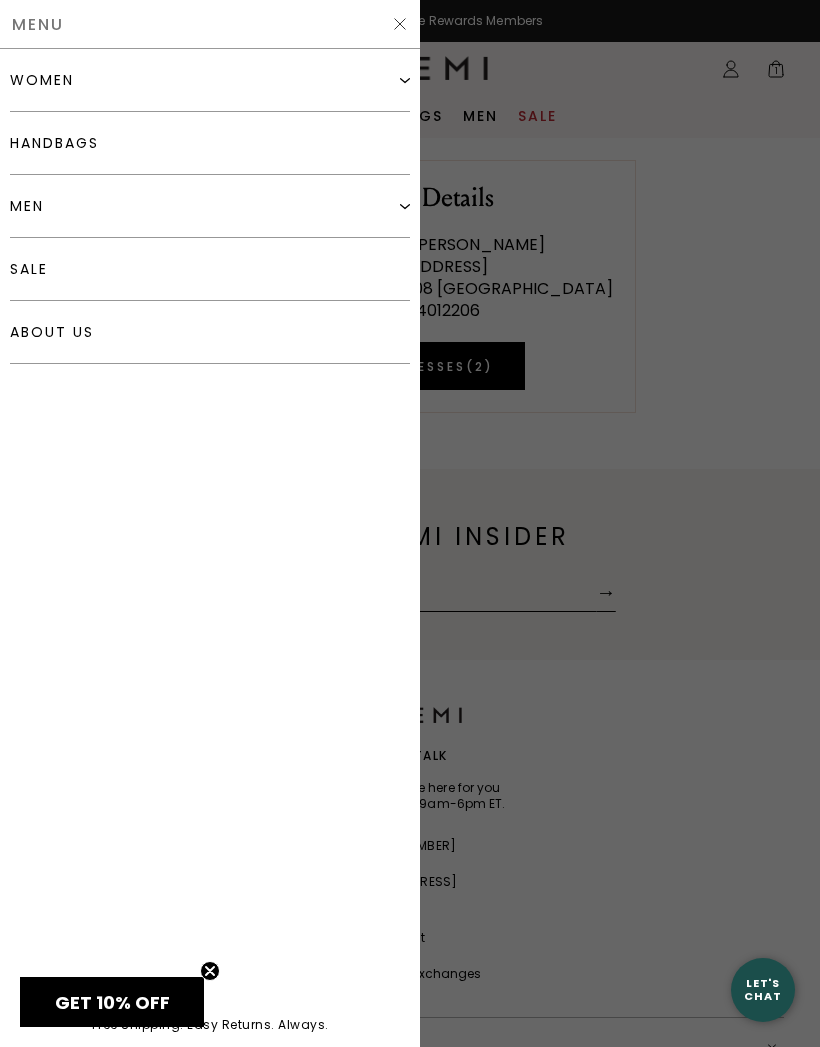 click at bounding box center (405, 80) 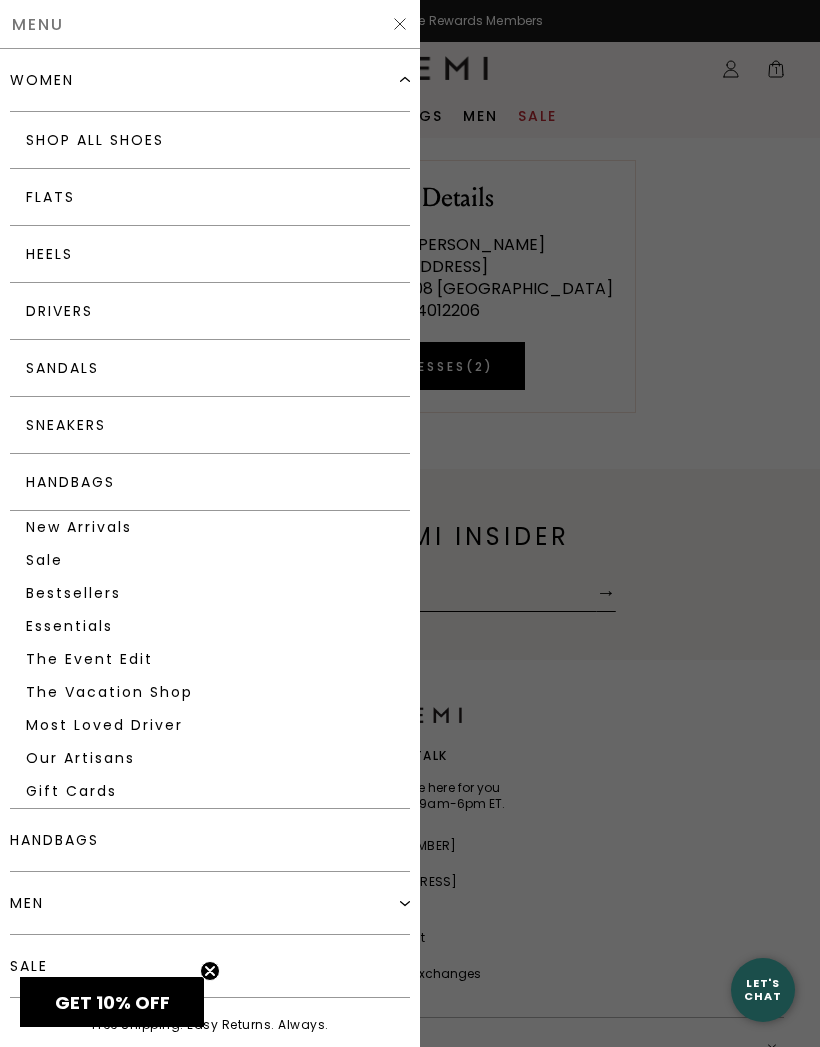 click at bounding box center [410, 523] 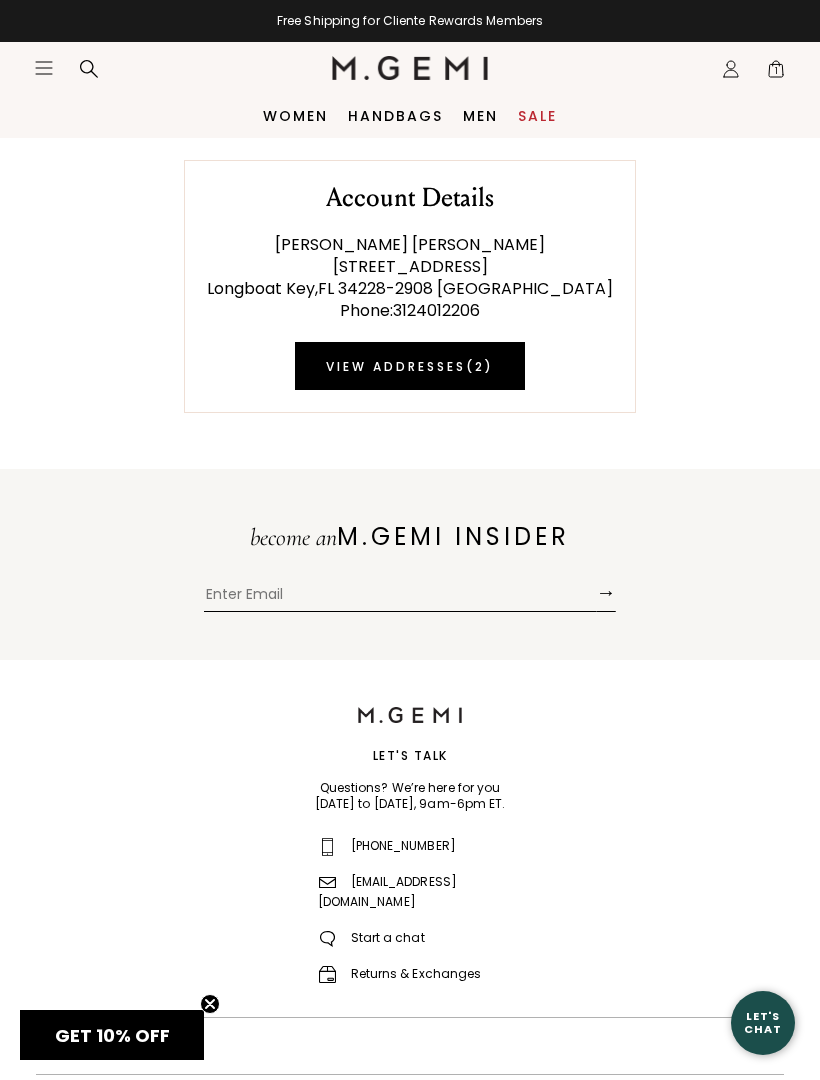 click on "1" at bounding box center [776, 73] 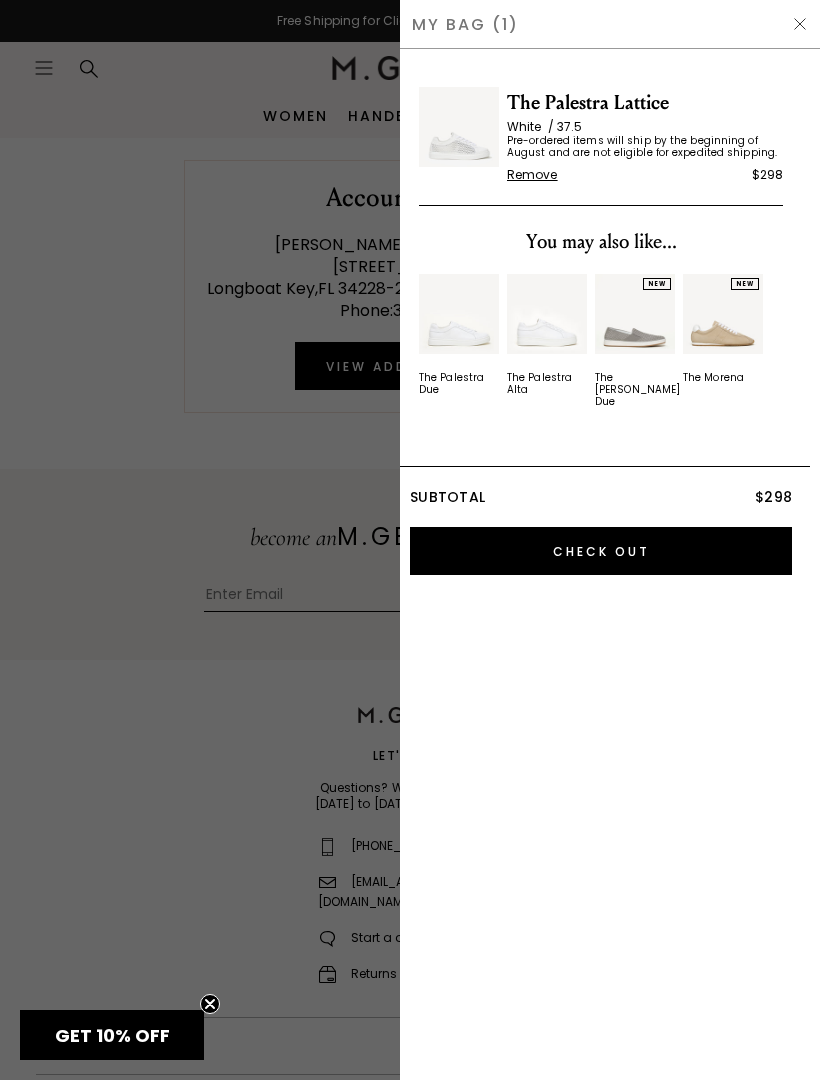 click at bounding box center (410, 540) 